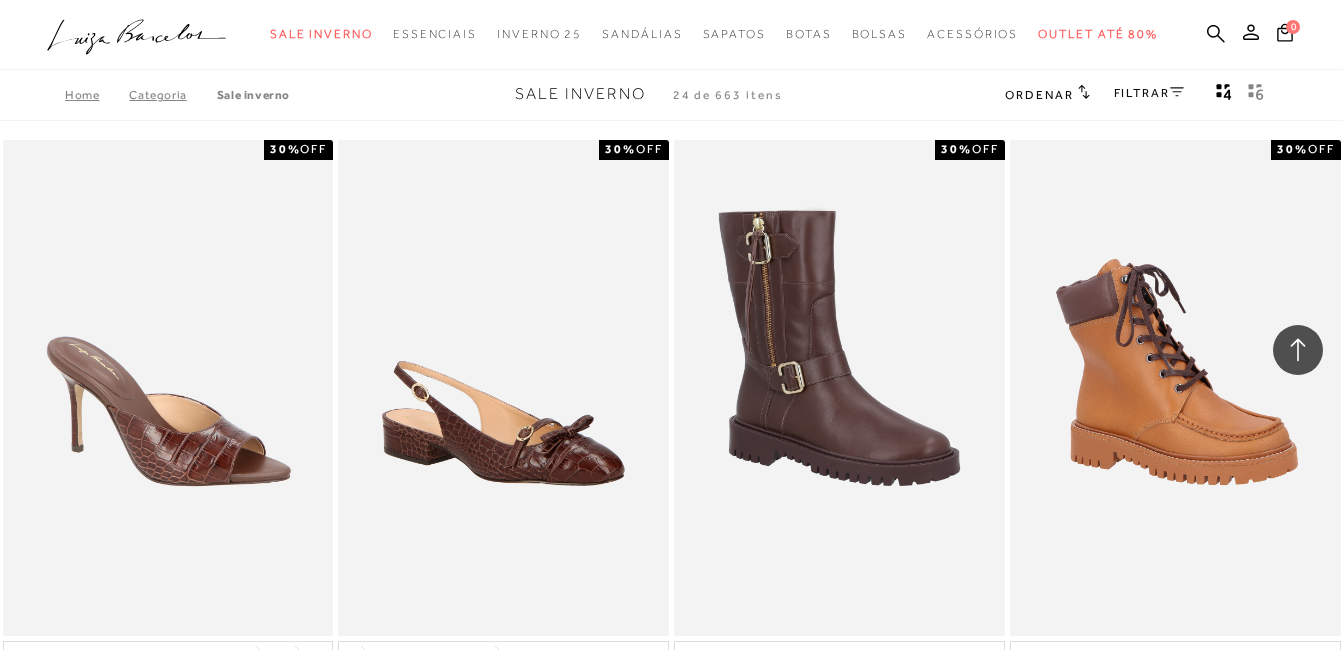 scroll, scrollTop: 1600, scrollLeft: 0, axis: vertical 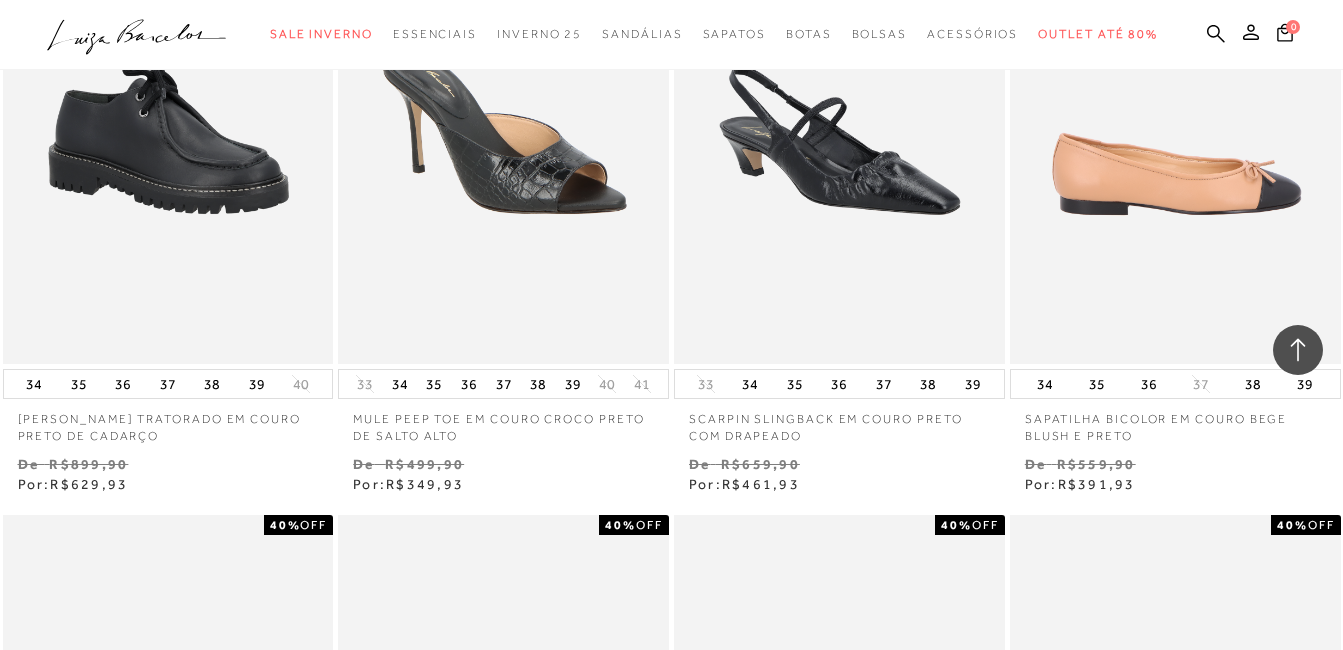 click at bounding box center [1176, 116] 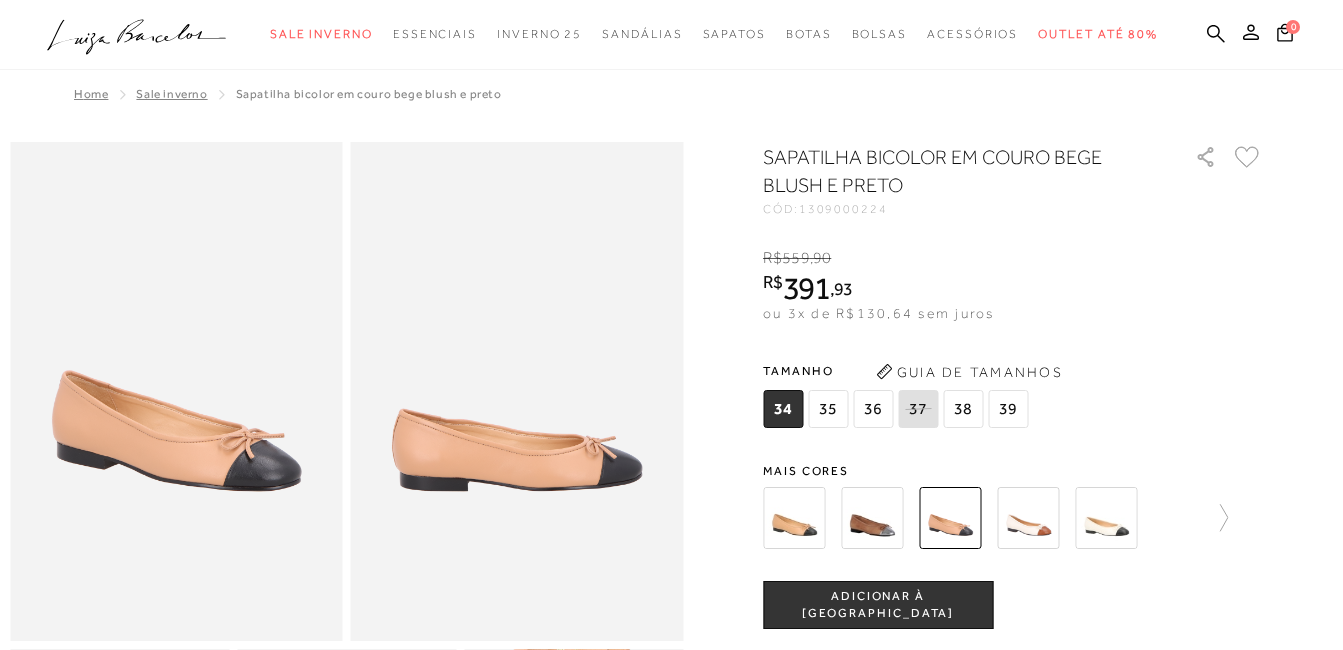 scroll, scrollTop: 300, scrollLeft: 0, axis: vertical 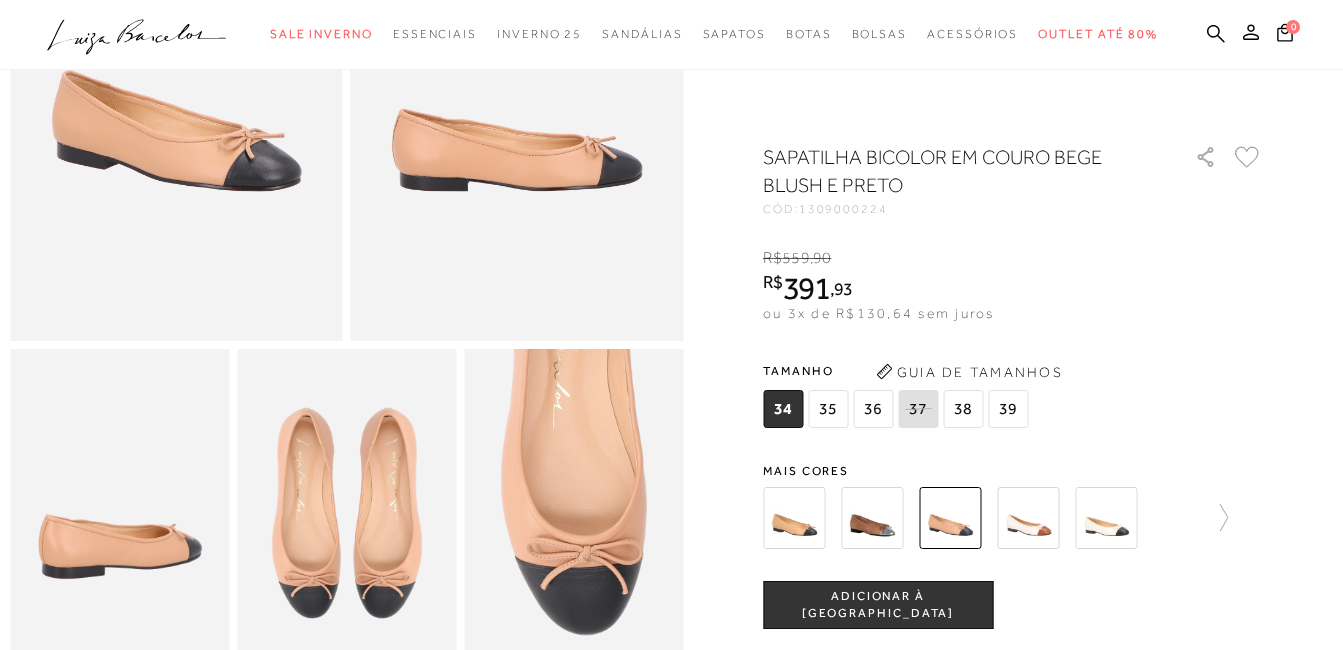 click on "36" at bounding box center [873, 409] 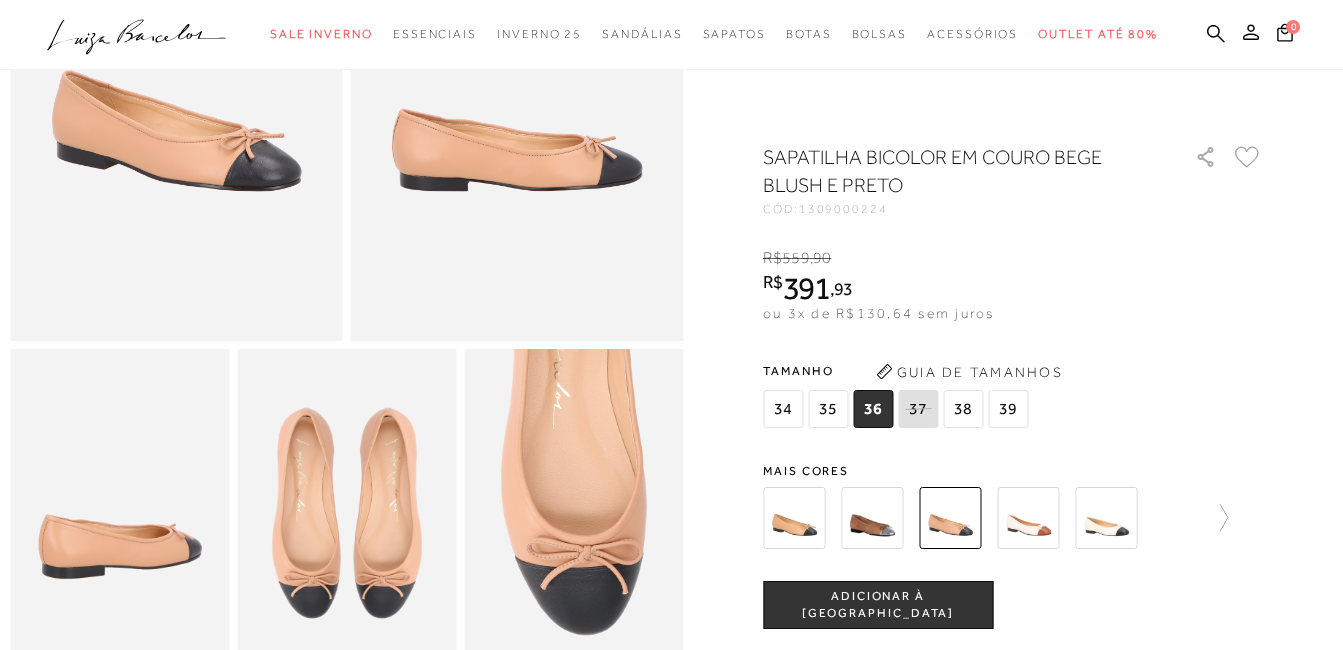 click on "ADICIONAR À [GEOGRAPHIC_DATA]" at bounding box center (878, 605) 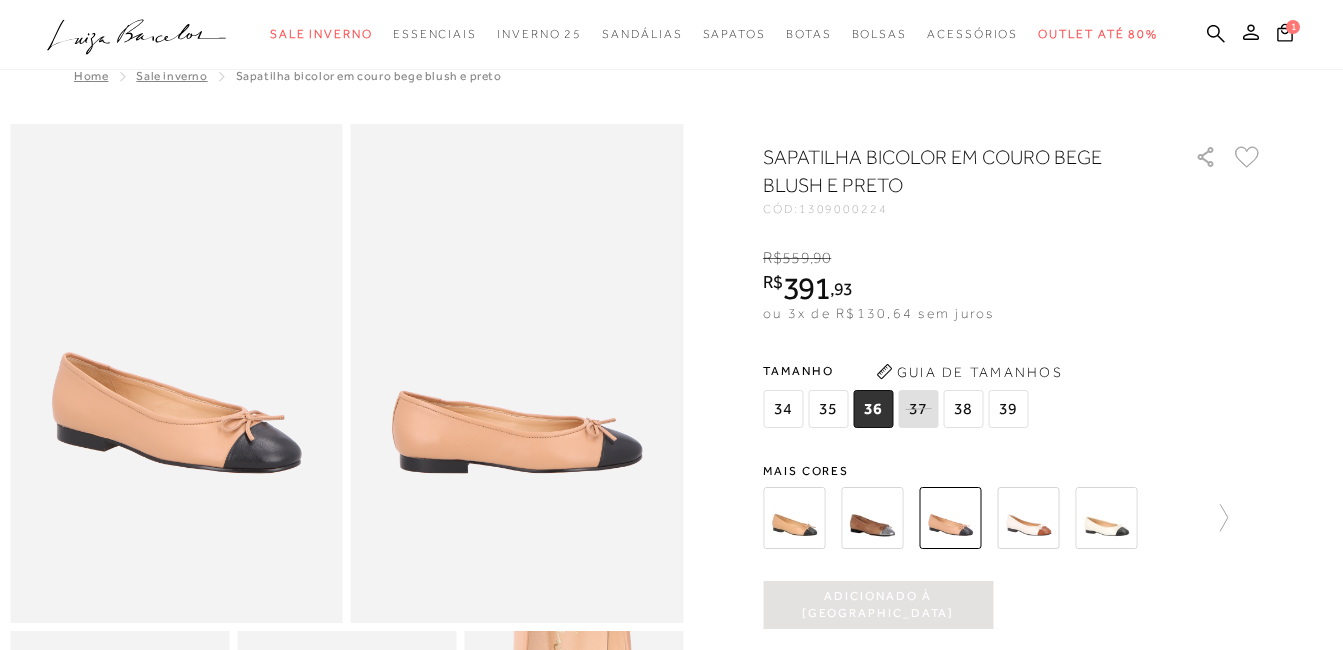 scroll, scrollTop: 0, scrollLeft: 0, axis: both 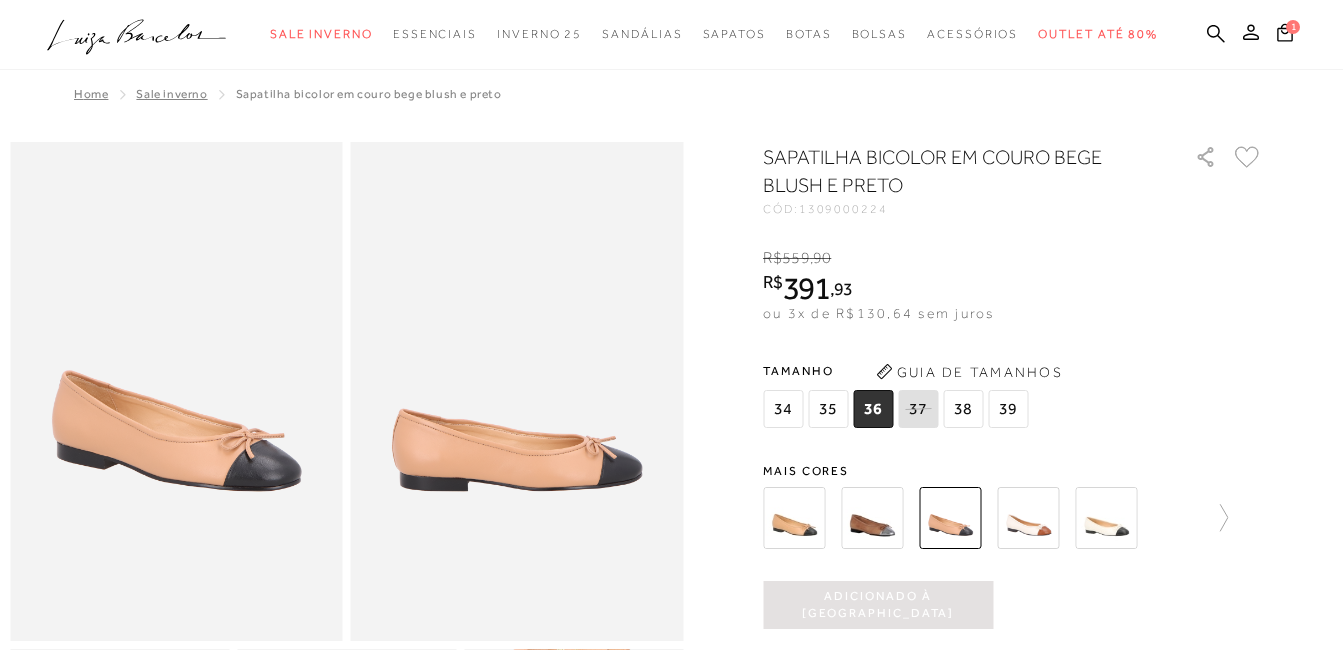 click at bounding box center [950, 518] 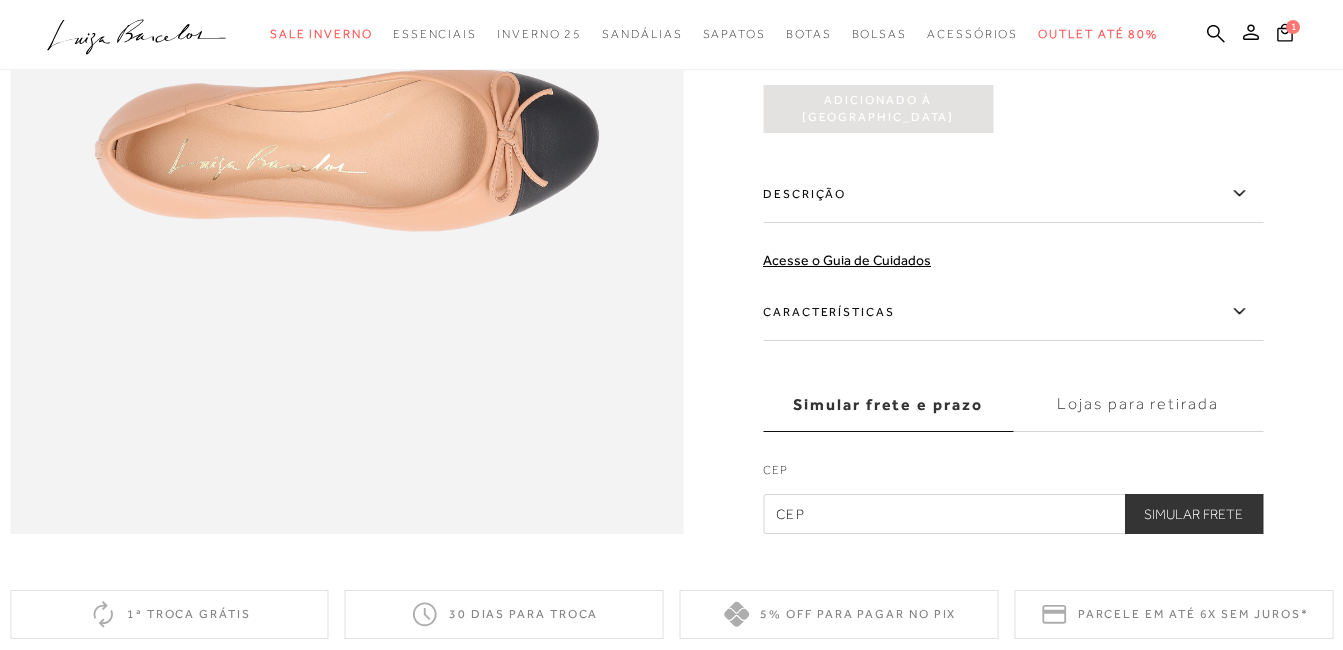 scroll, scrollTop: 1600, scrollLeft: 0, axis: vertical 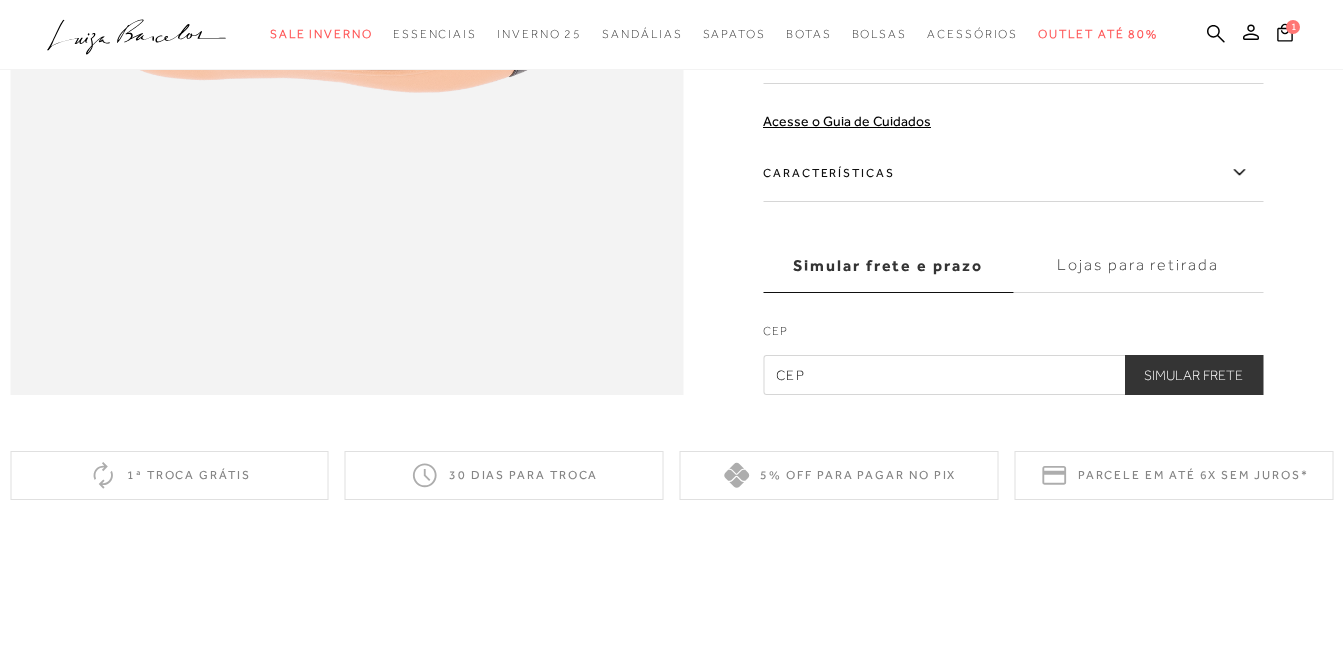 drag, startPoint x: 875, startPoint y: 416, endPoint x: 862, endPoint y: 502, distance: 86.977005 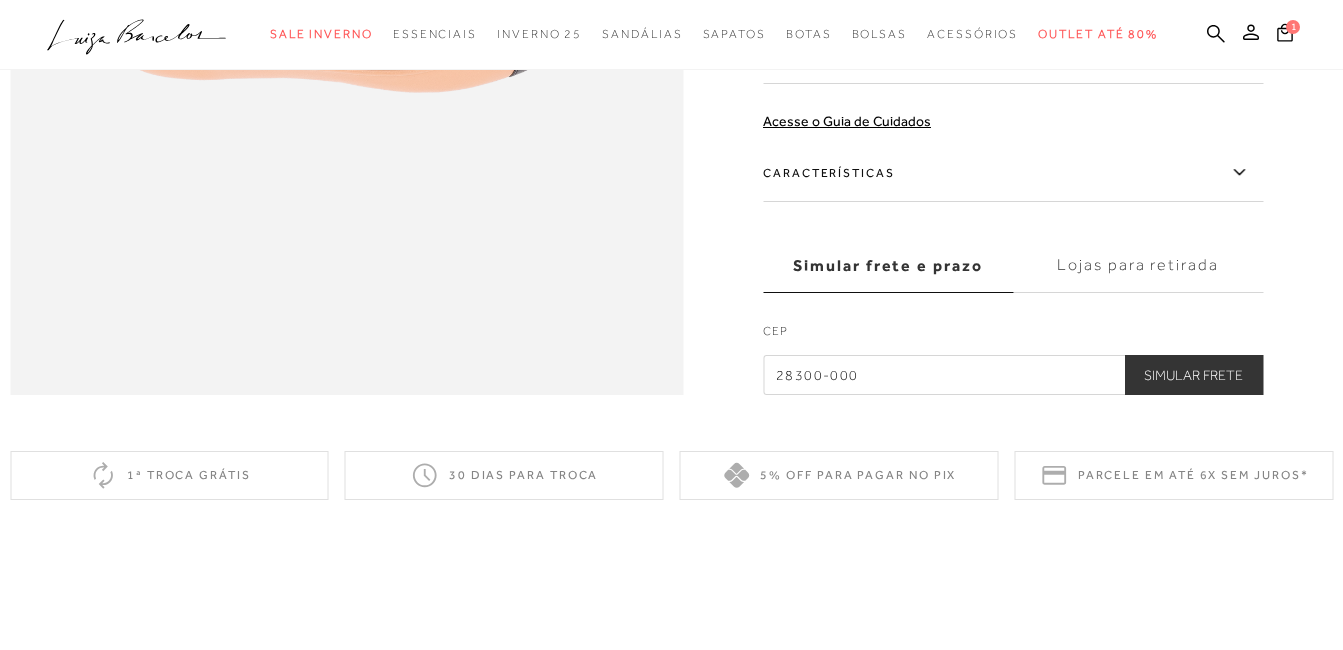 drag, startPoint x: 1173, startPoint y: 412, endPoint x: 1265, endPoint y: 98, distance: 327.20026 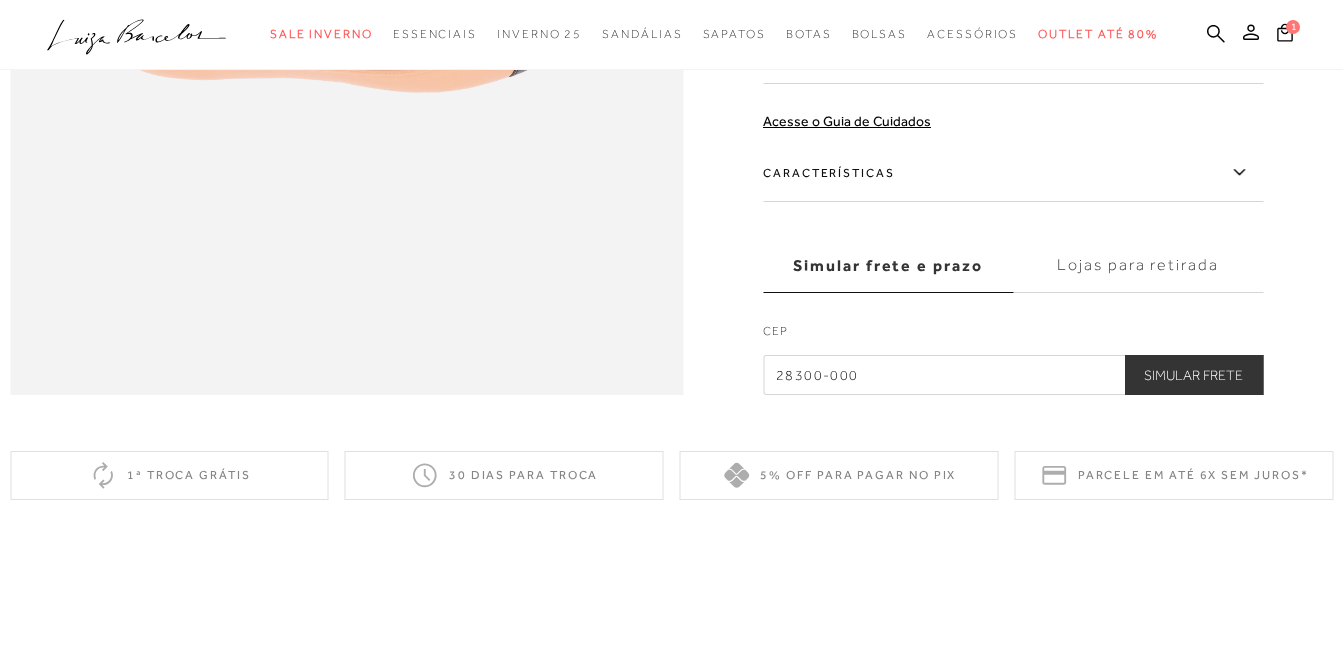click on "Simular Frete" at bounding box center (1193, 375) 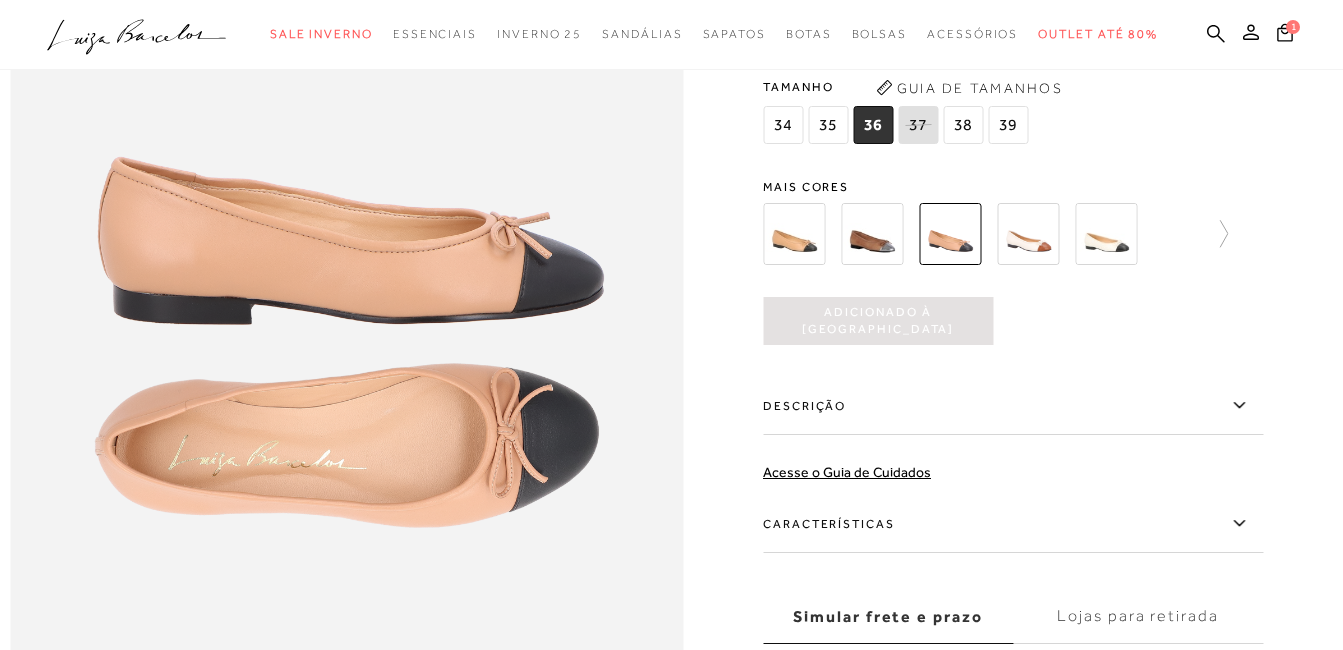 scroll, scrollTop: 1100, scrollLeft: 0, axis: vertical 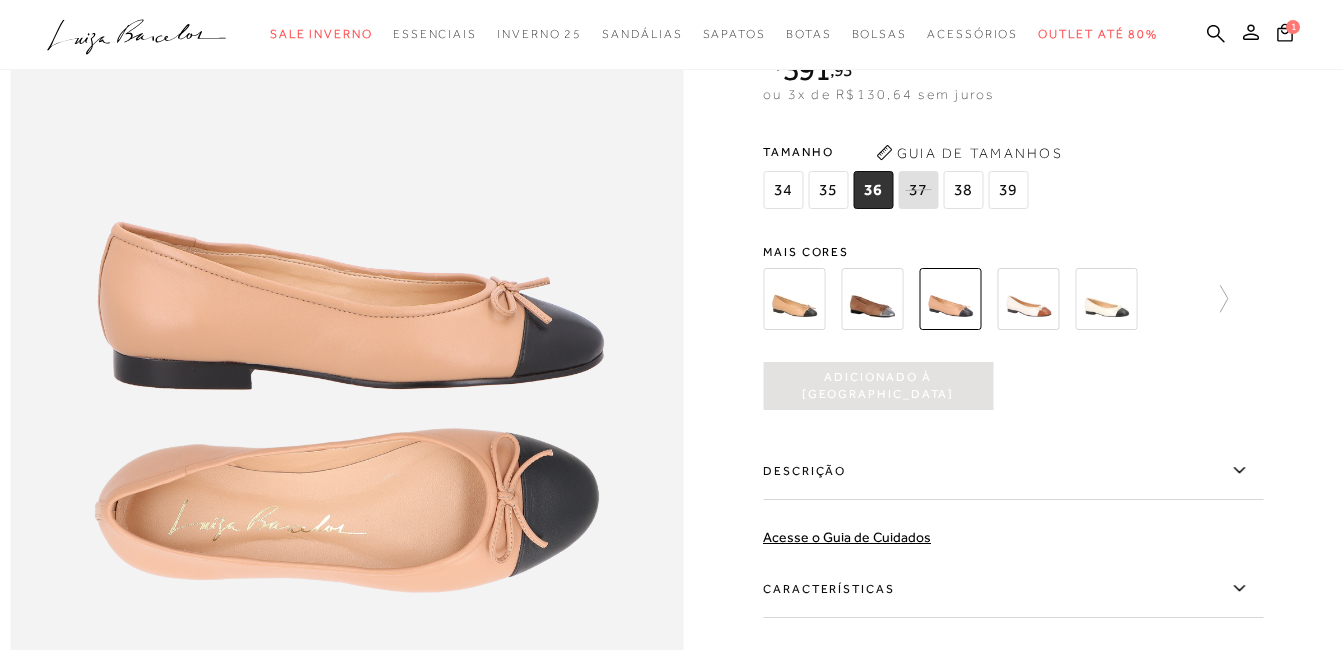 click on "36" at bounding box center (873, 190) 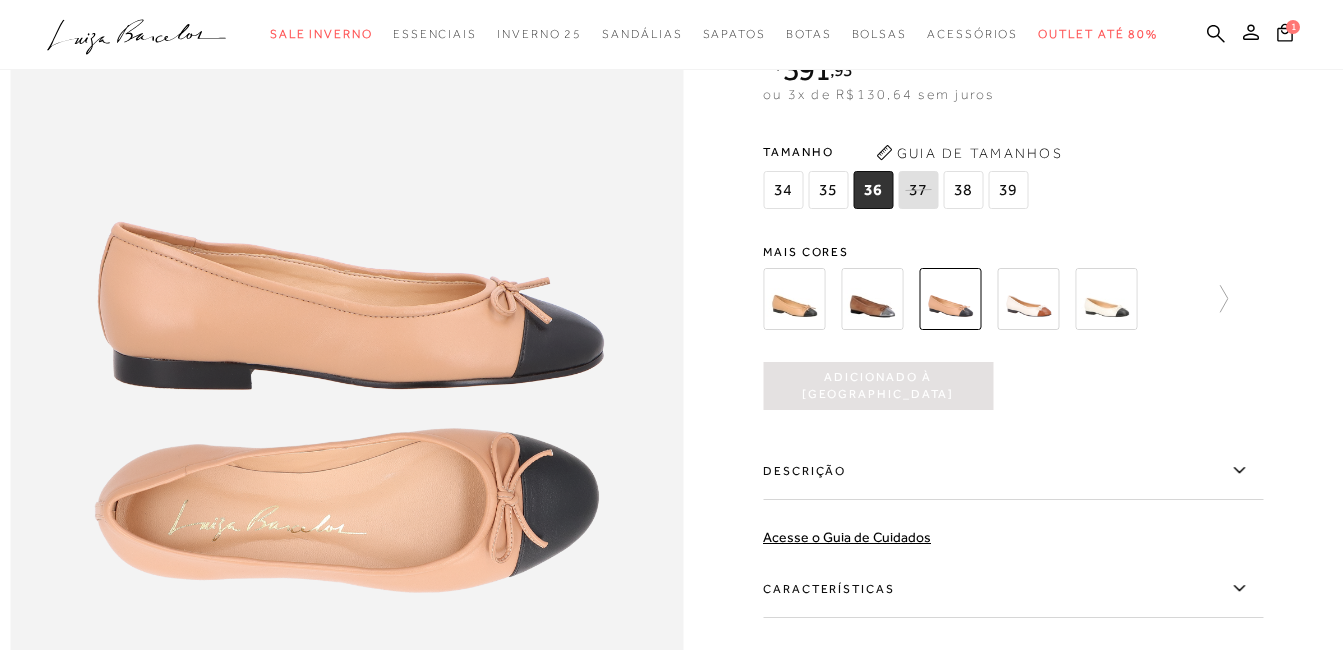 click at bounding box center [872, 299] 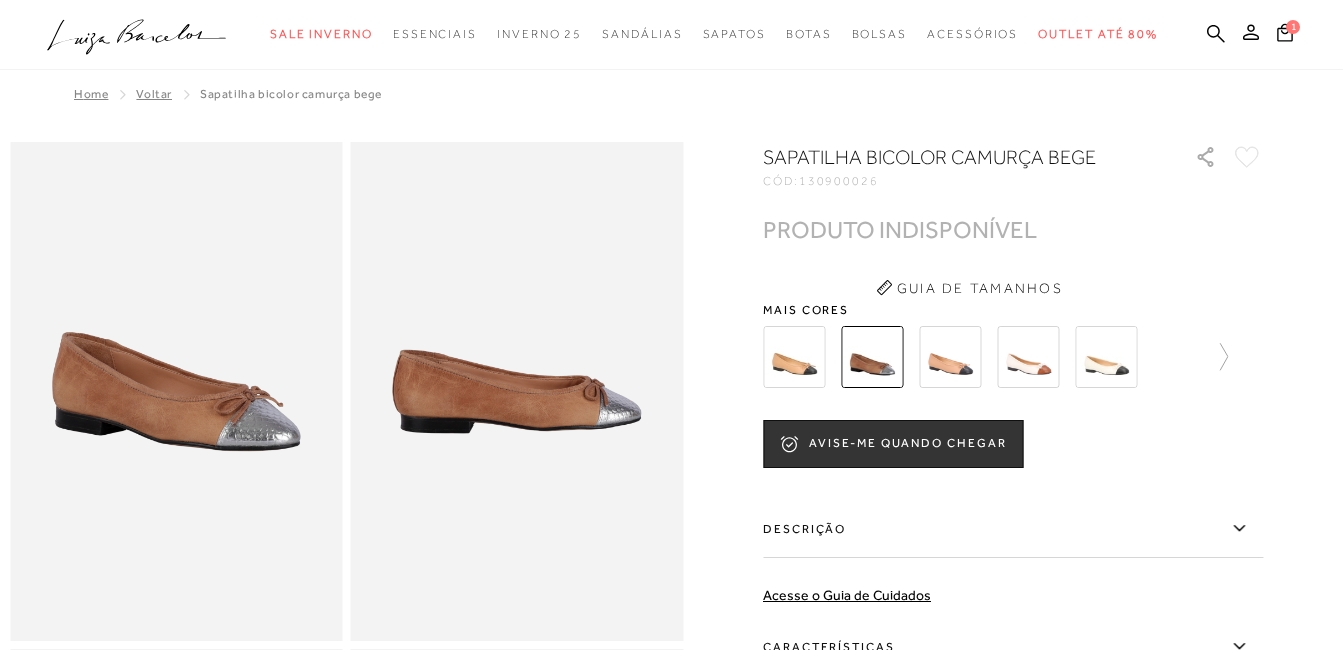 click at bounding box center (950, 357) 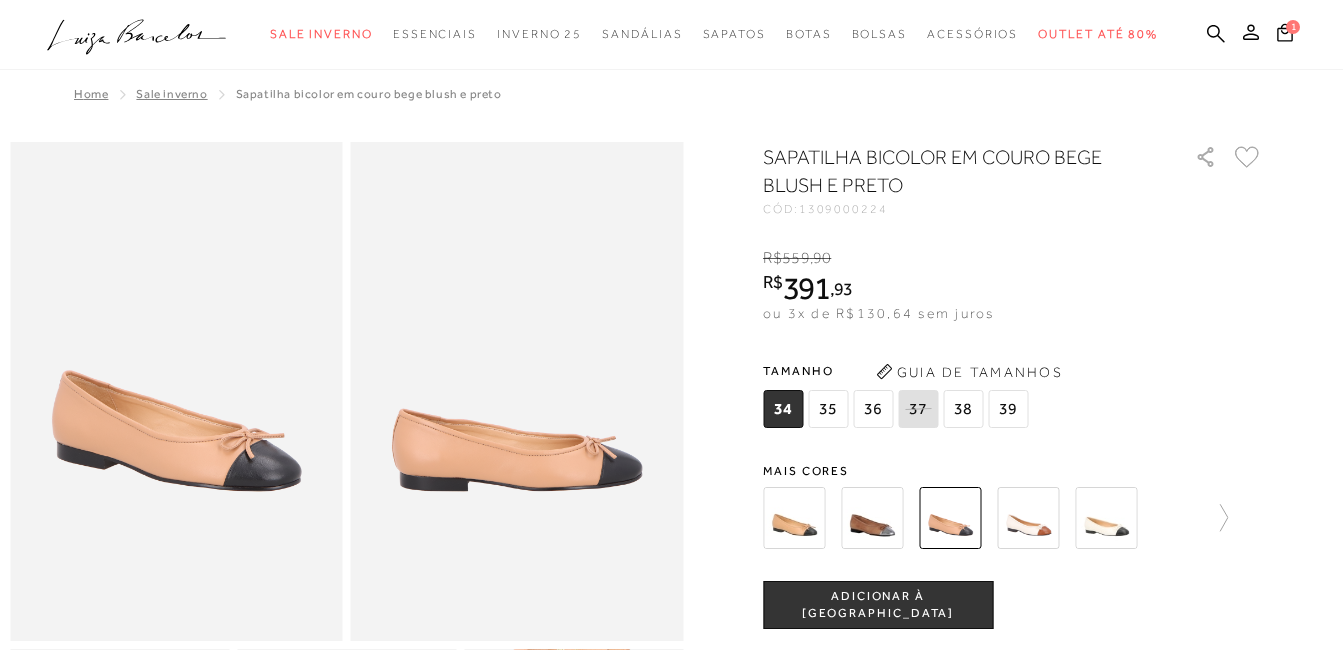 click on "36" at bounding box center [873, 409] 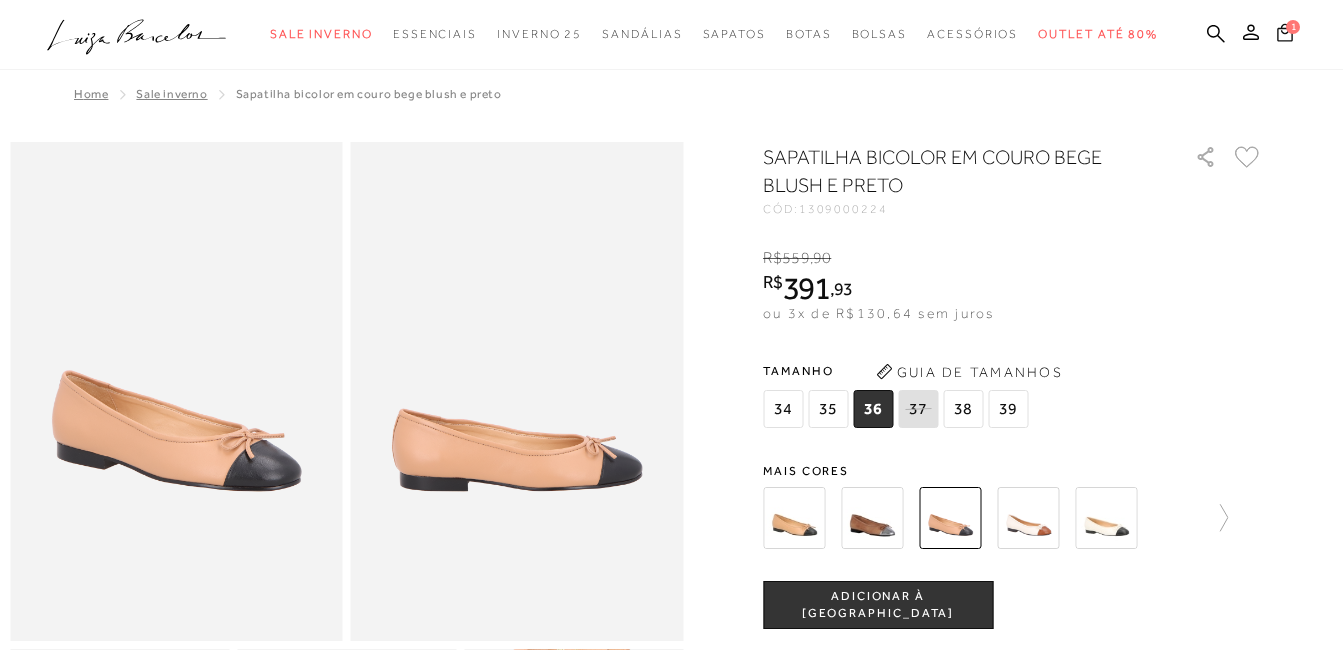 click 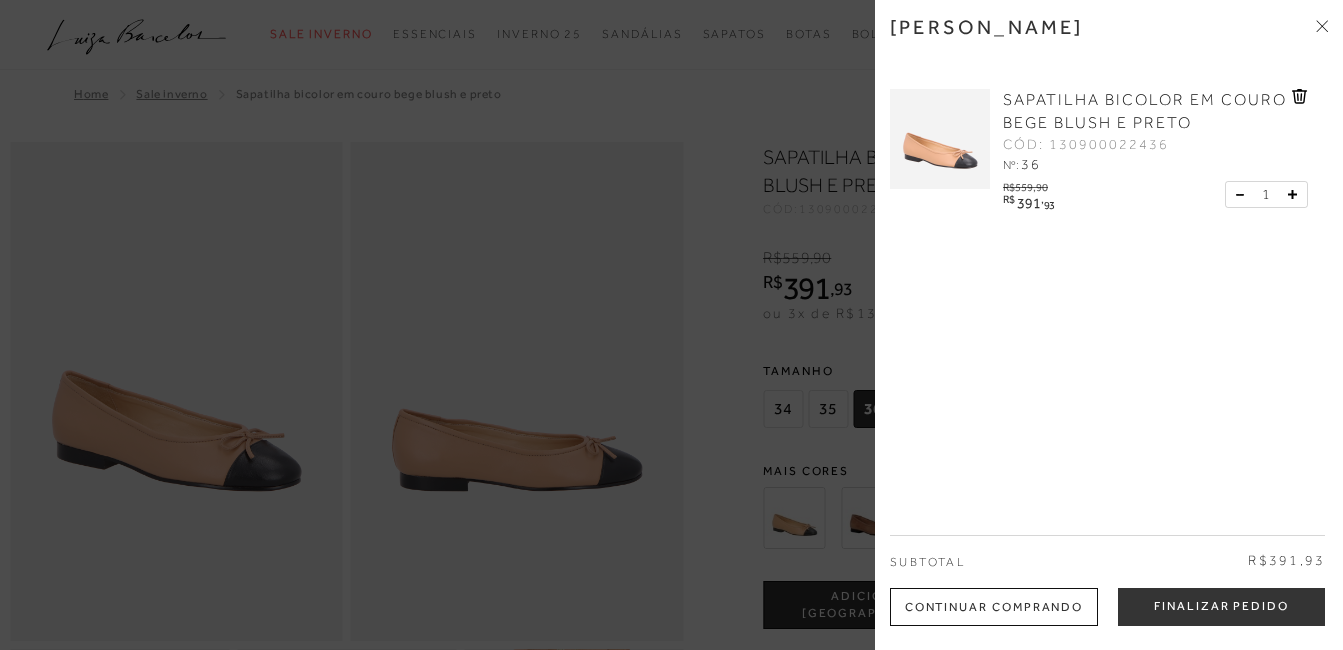 scroll, scrollTop: 0, scrollLeft: 0, axis: both 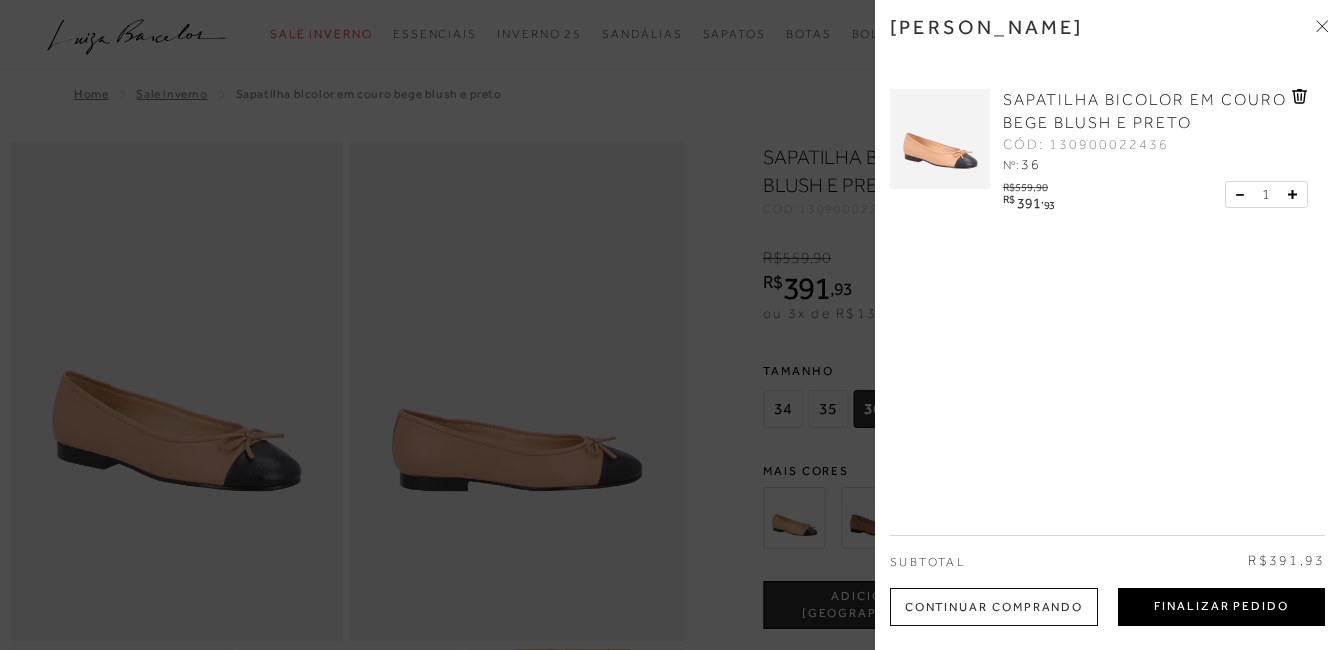 click on "Finalizar Pedido" at bounding box center (1221, 607) 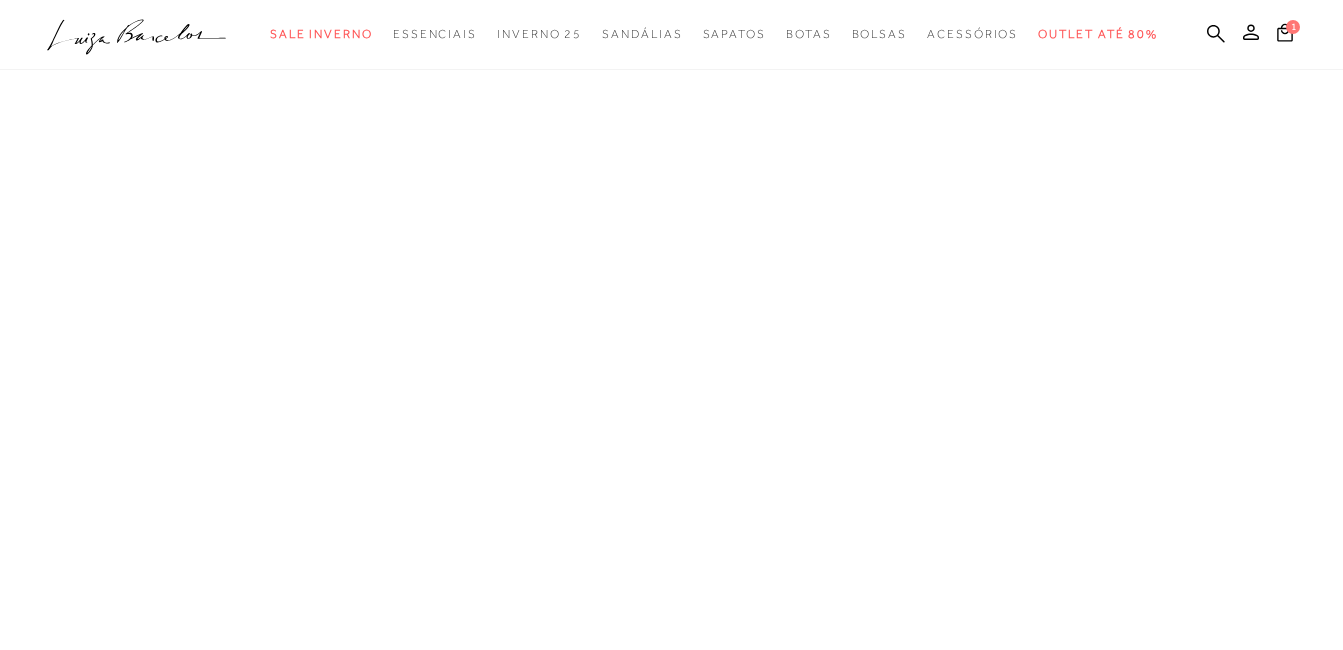 scroll, scrollTop: 0, scrollLeft: 0, axis: both 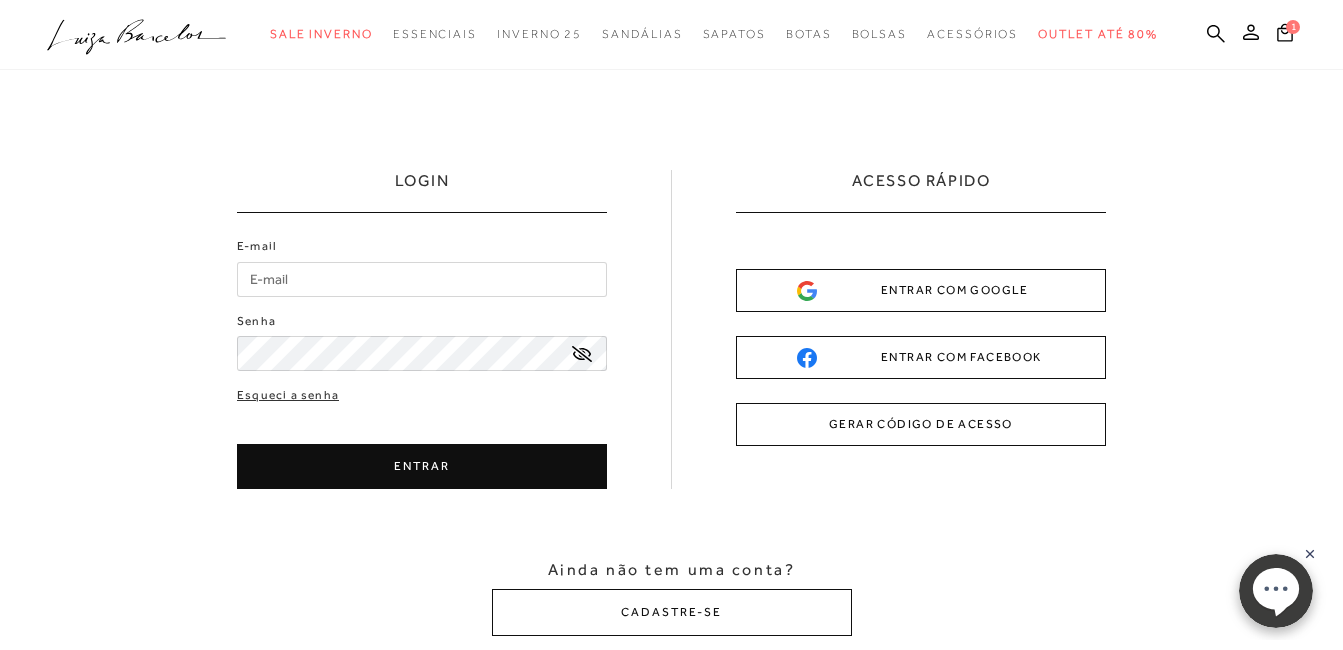 click on "ENTRAR COM GOOGLE" at bounding box center (921, 290) 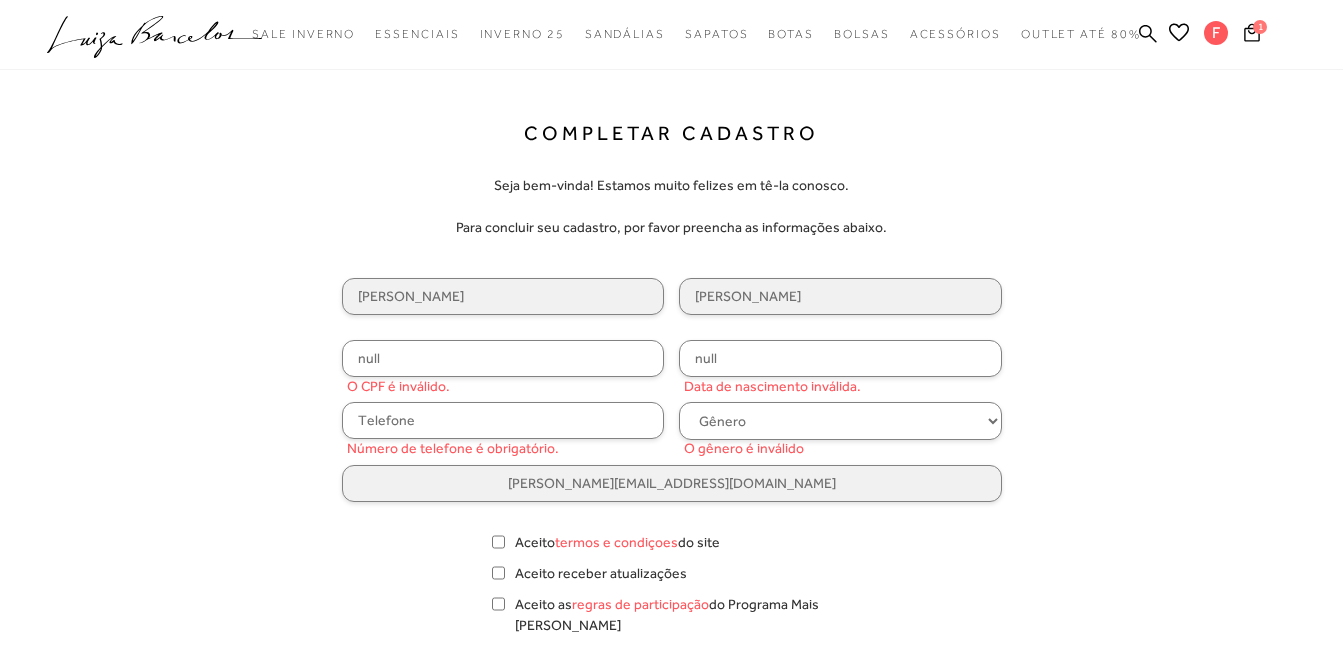 scroll, scrollTop: 0, scrollLeft: 0, axis: both 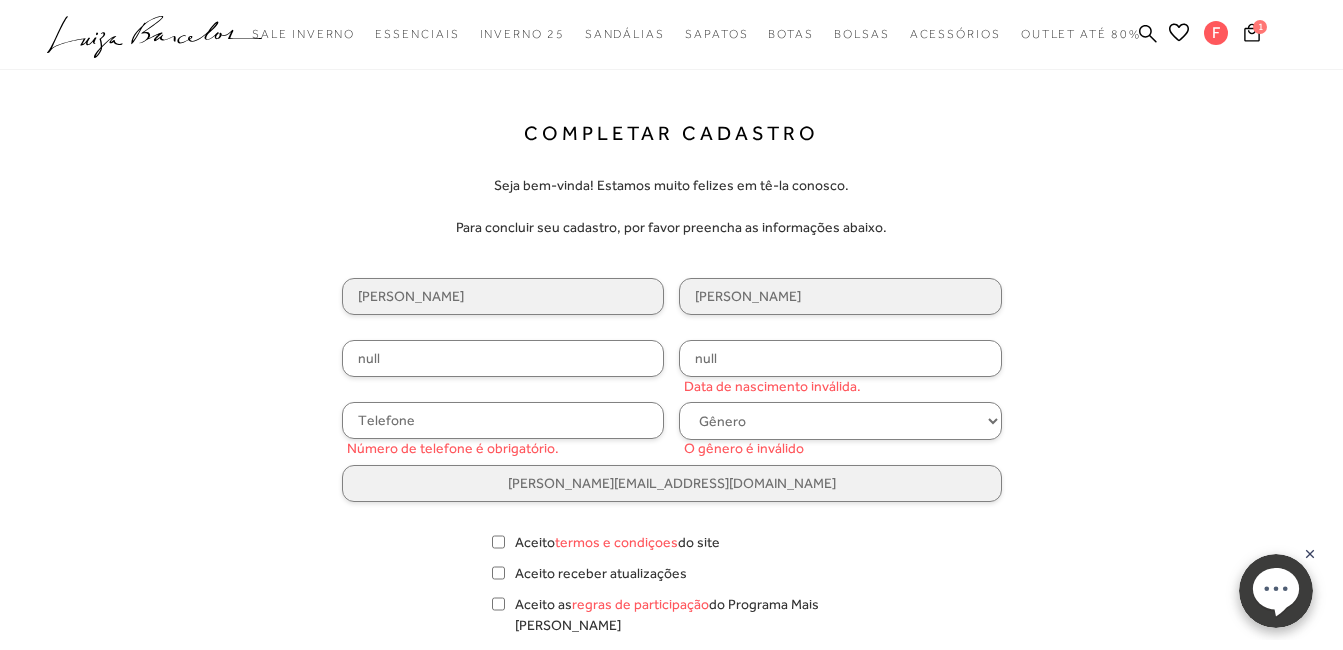 click on "null" at bounding box center (503, 358) 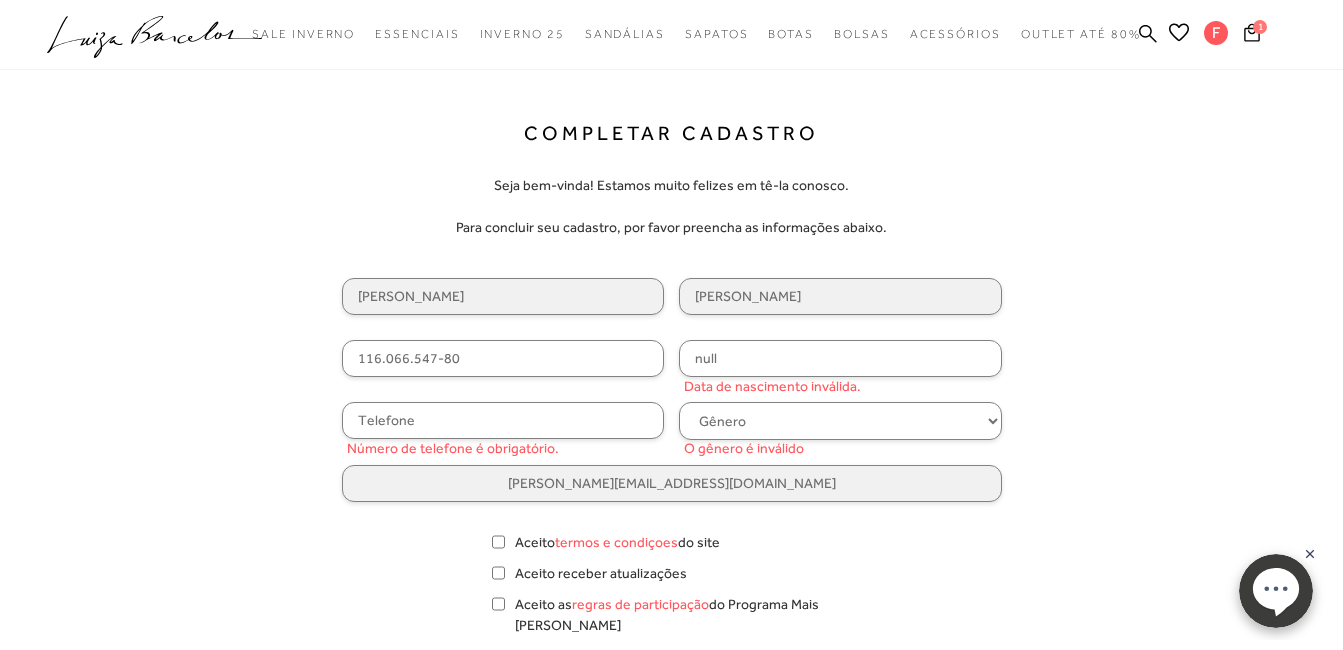 type on "116.066.547-80" 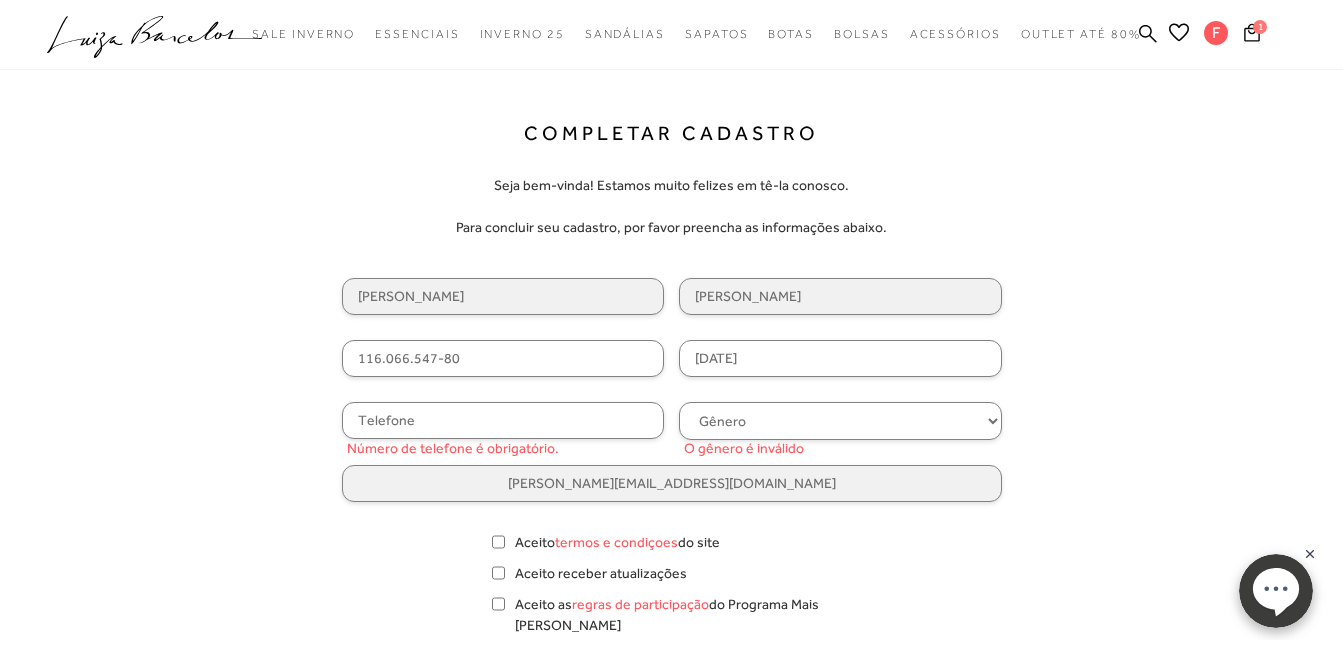 type on "12/06/1986" 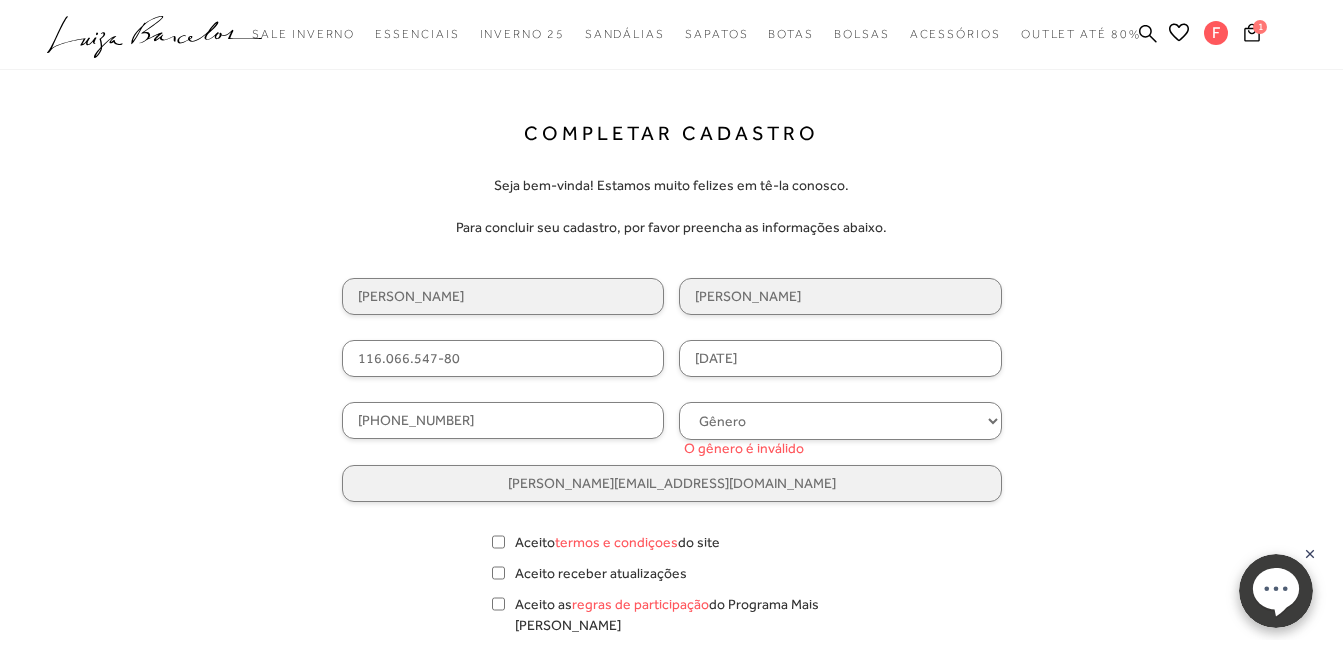 click on "Gênero Feminino Masculino" at bounding box center [840, 421] 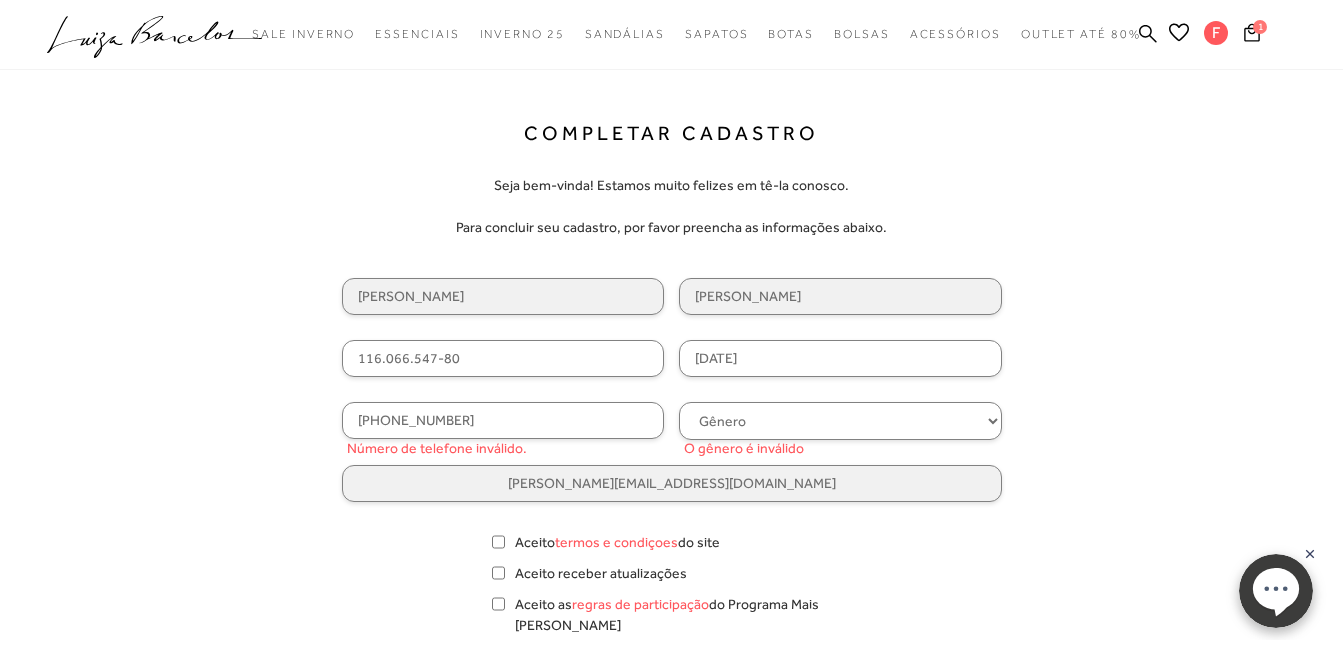 select 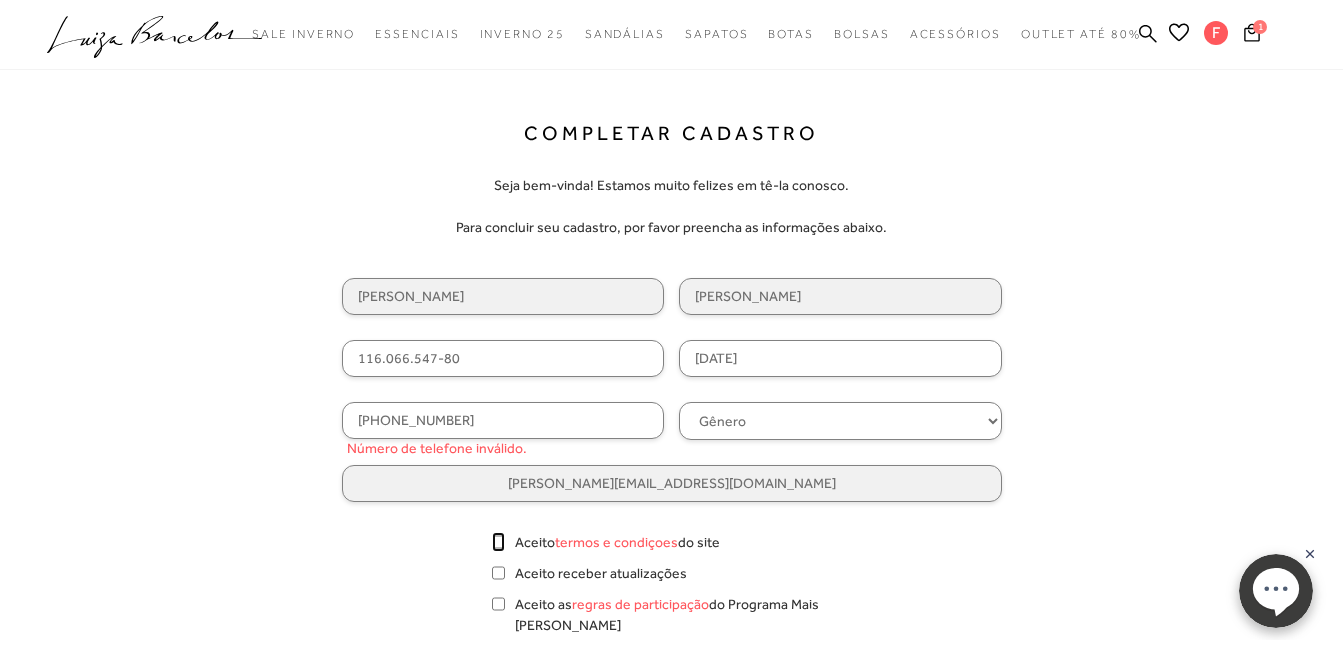click on "Aceito  termos e condiçoes  do site" at bounding box center (498, 542) 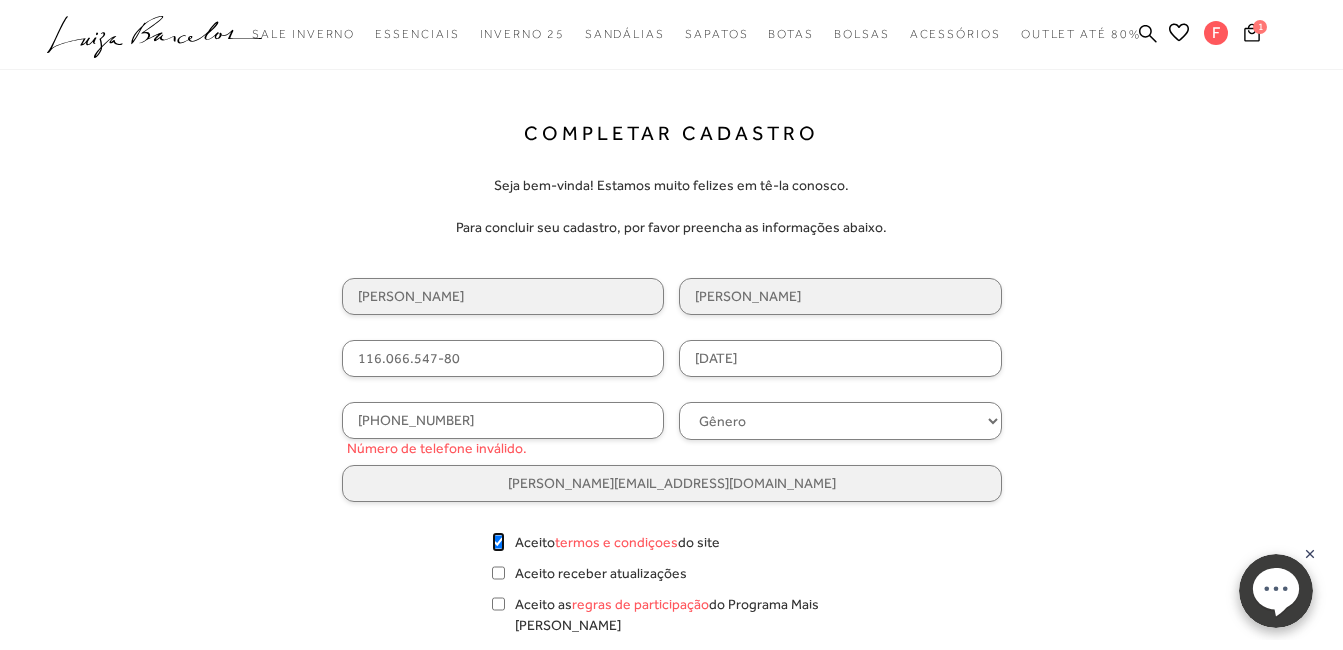 checkbox on "true" 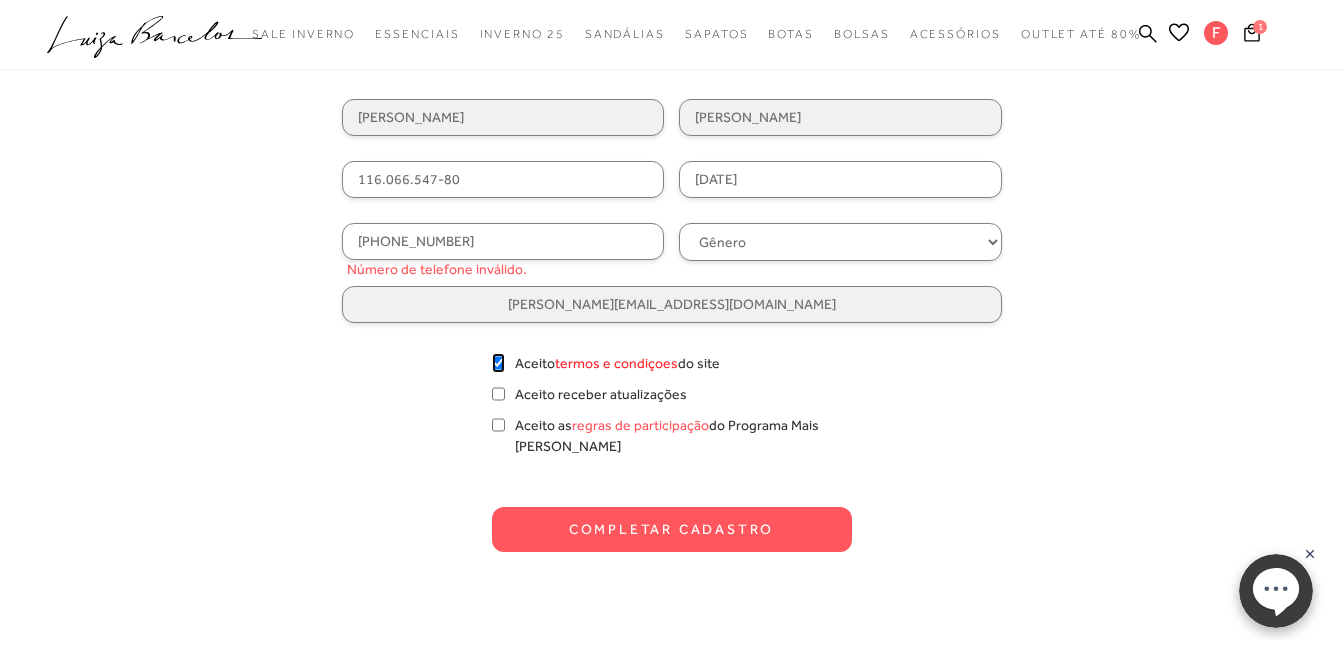 scroll, scrollTop: 200, scrollLeft: 0, axis: vertical 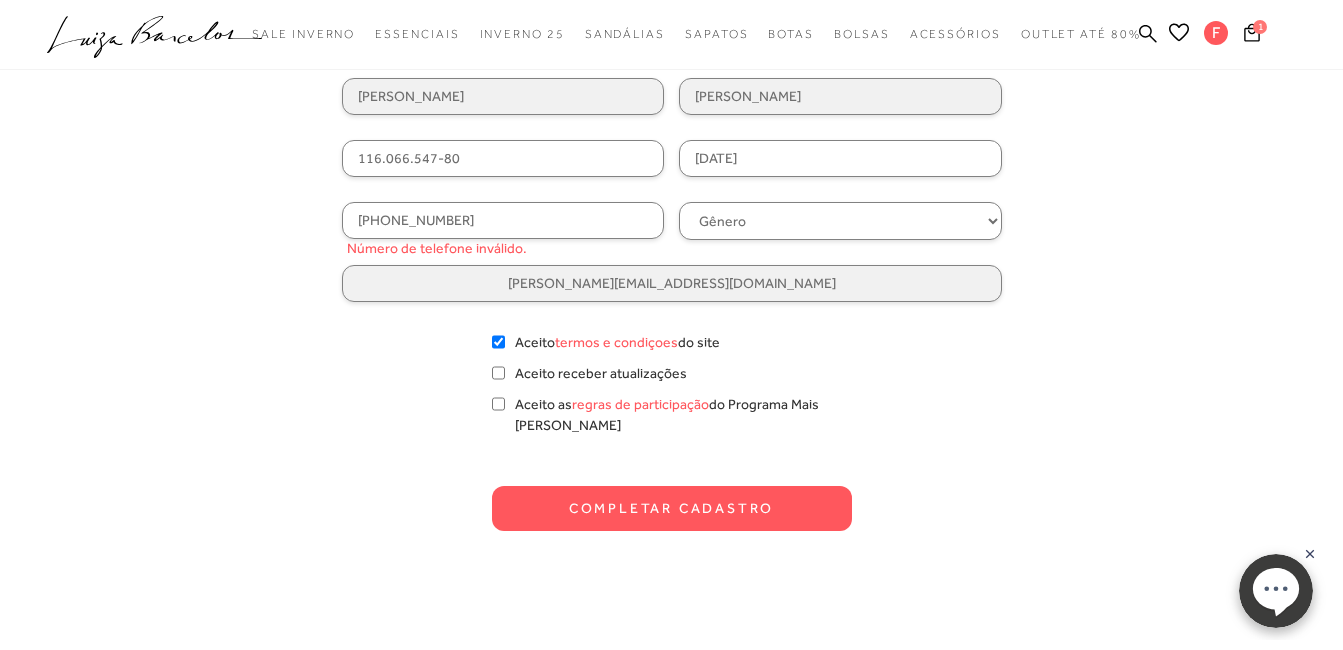 click on "Completar Cadastro" at bounding box center (672, 508) 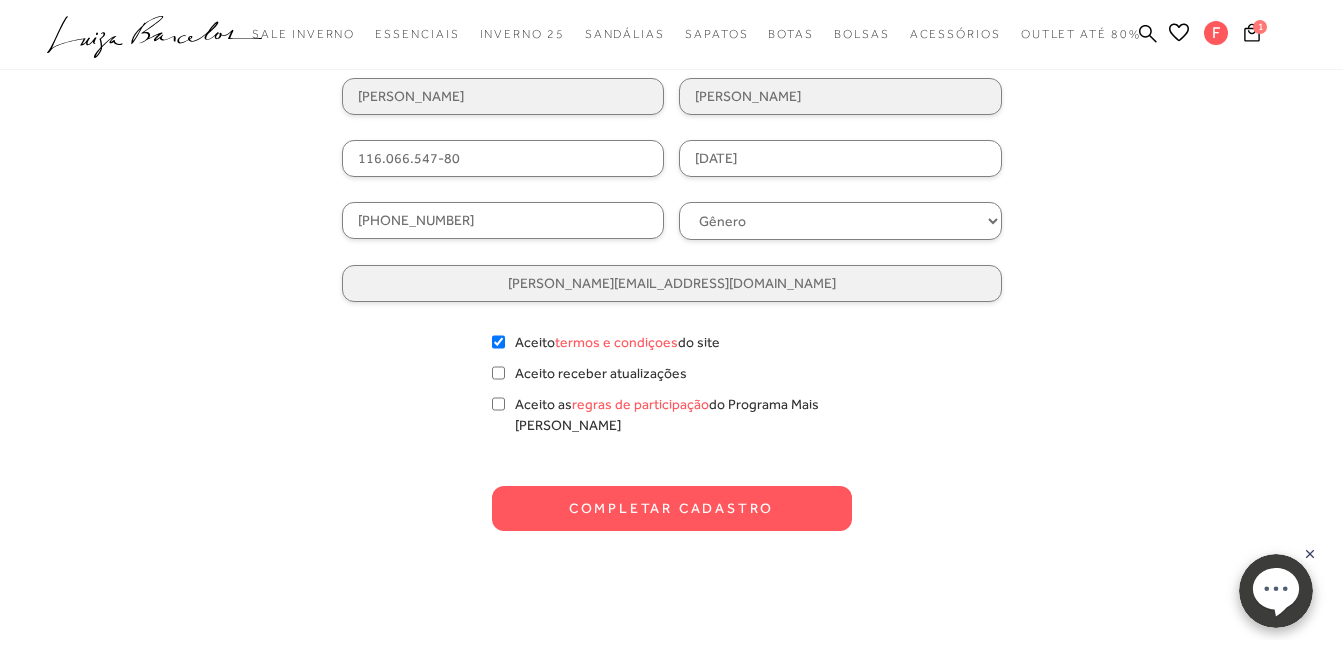 click on "(22) 38246-281" at bounding box center (503, 220) 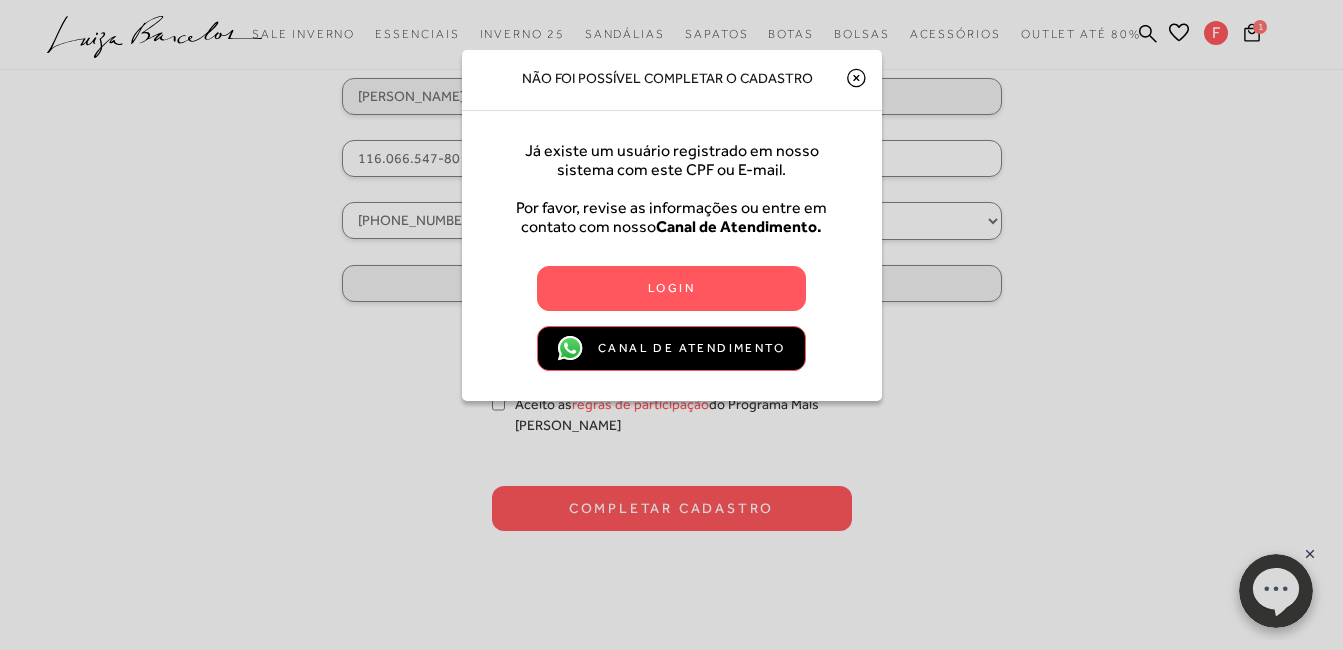 click on "Canal de Atendimento" at bounding box center (691, 348) 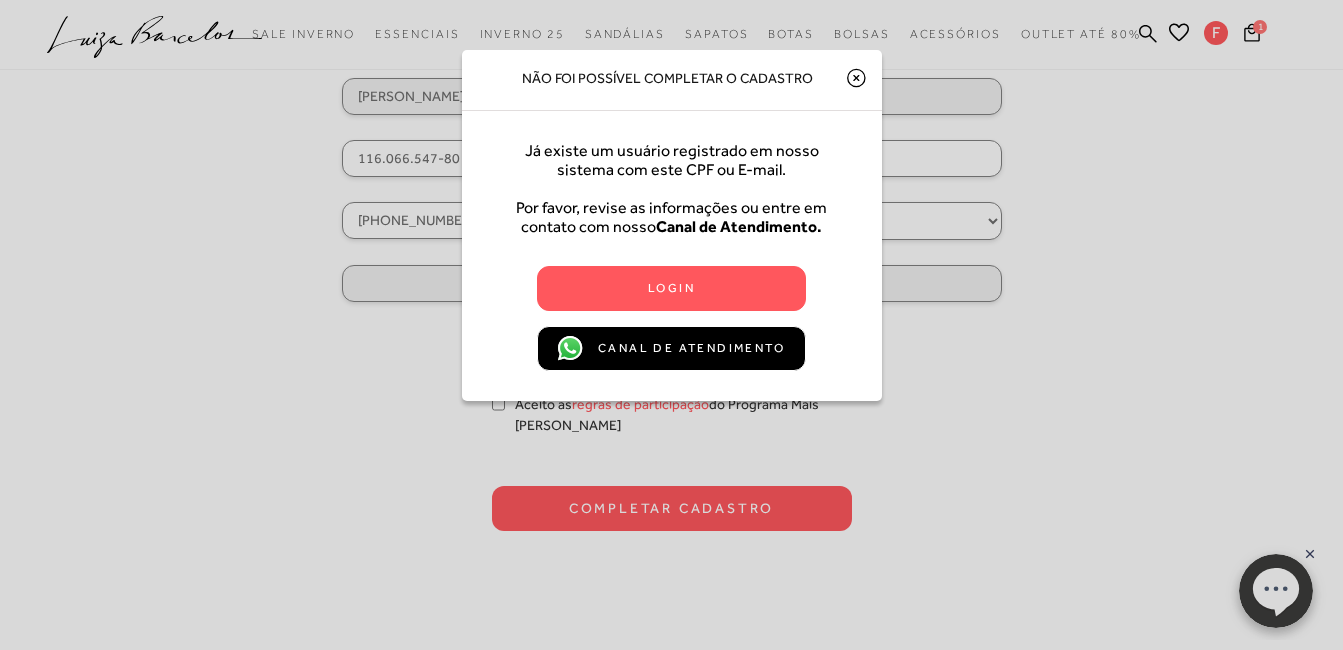 click 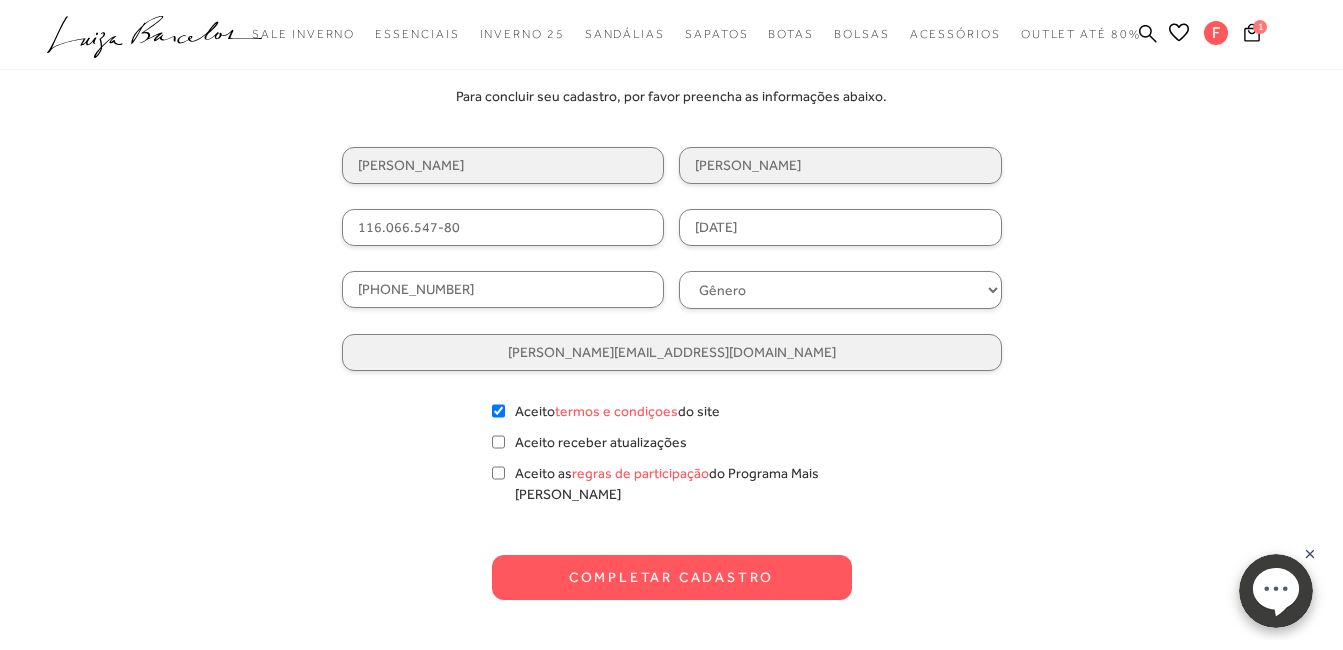 scroll, scrollTop: 0, scrollLeft: 0, axis: both 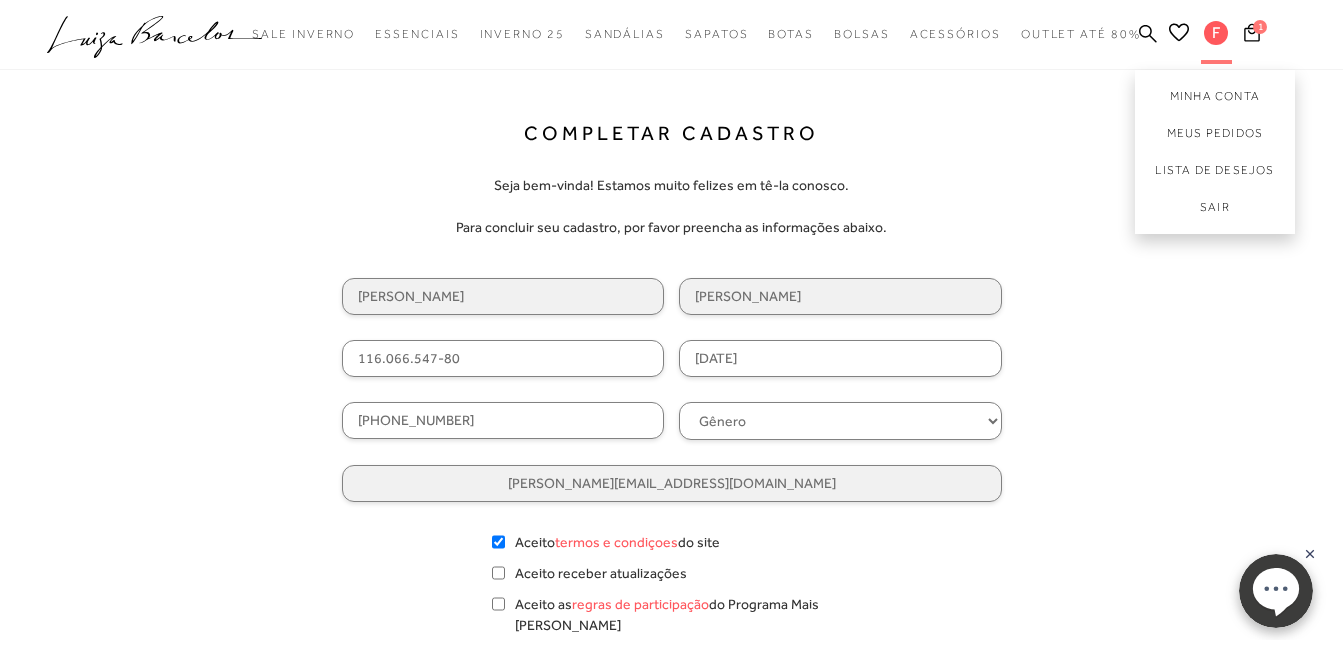 click on "F" at bounding box center [1216, 33] 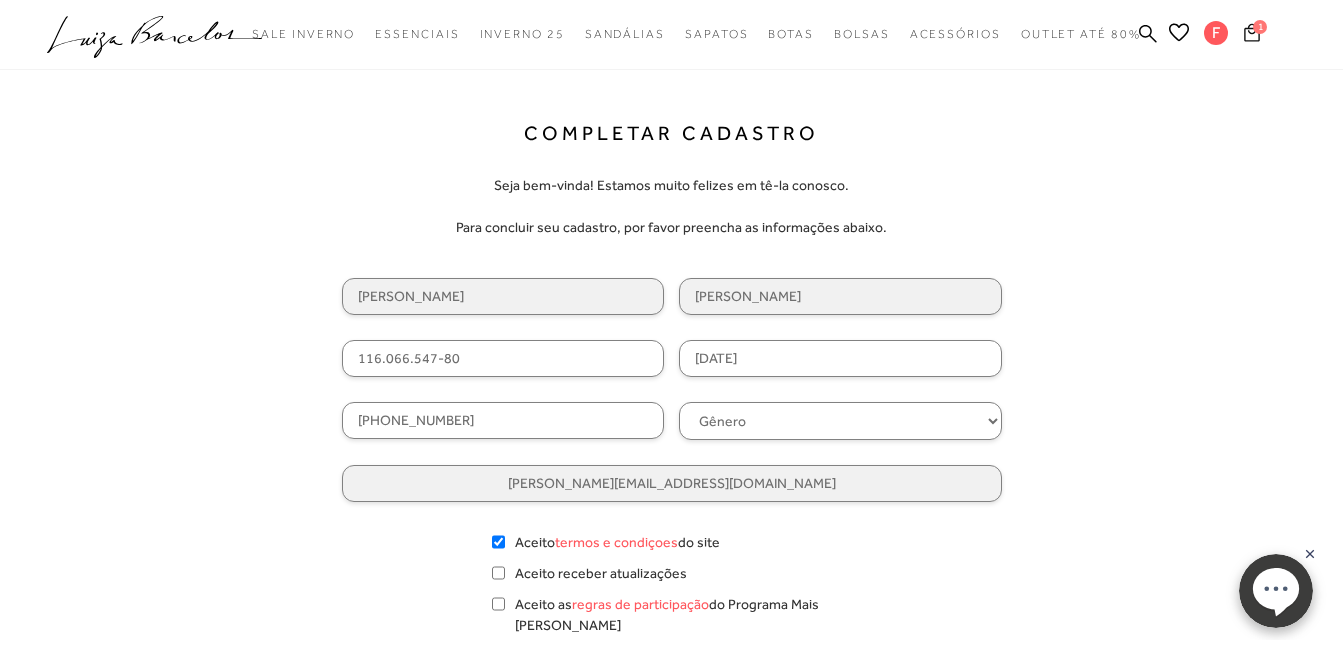 click 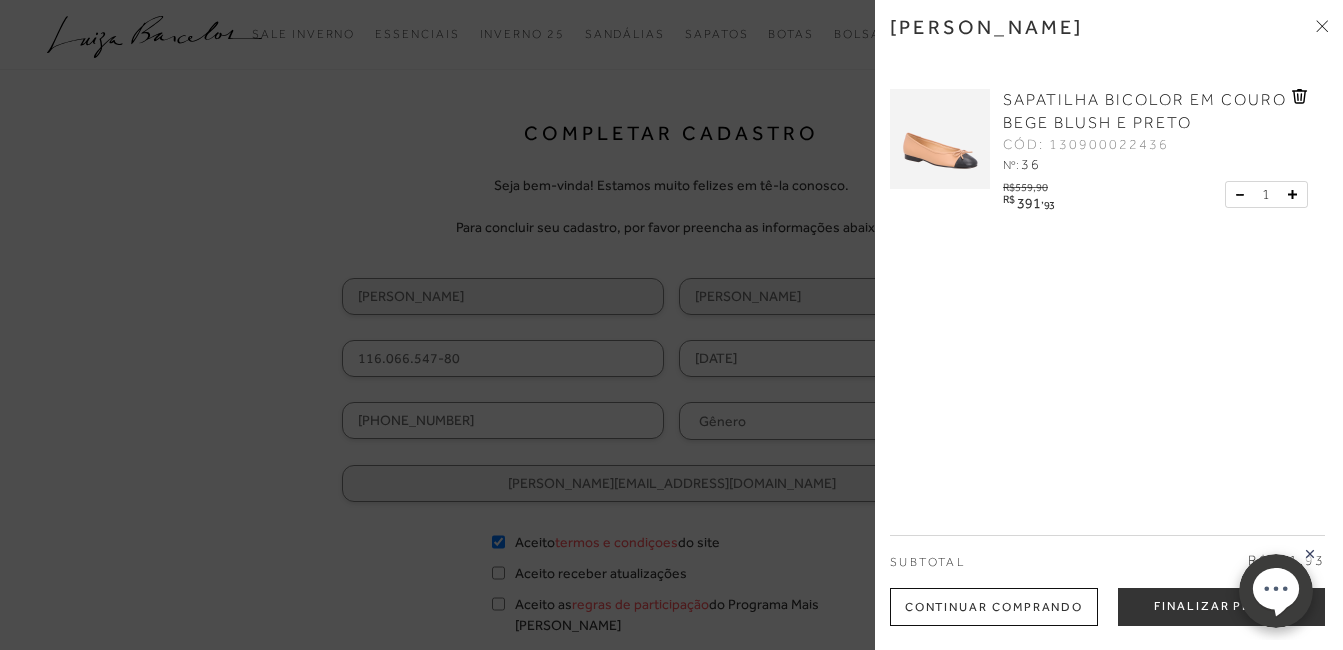 click 